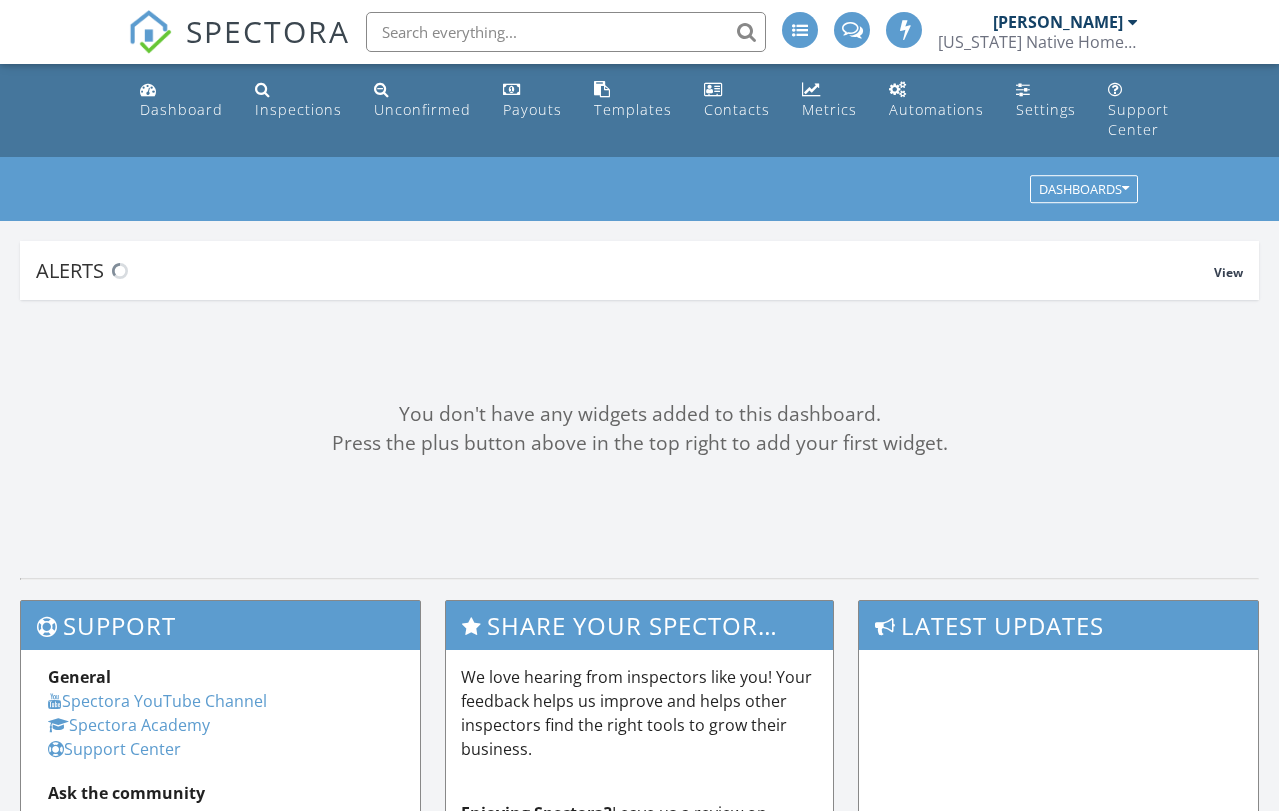 scroll, scrollTop: 0, scrollLeft: 0, axis: both 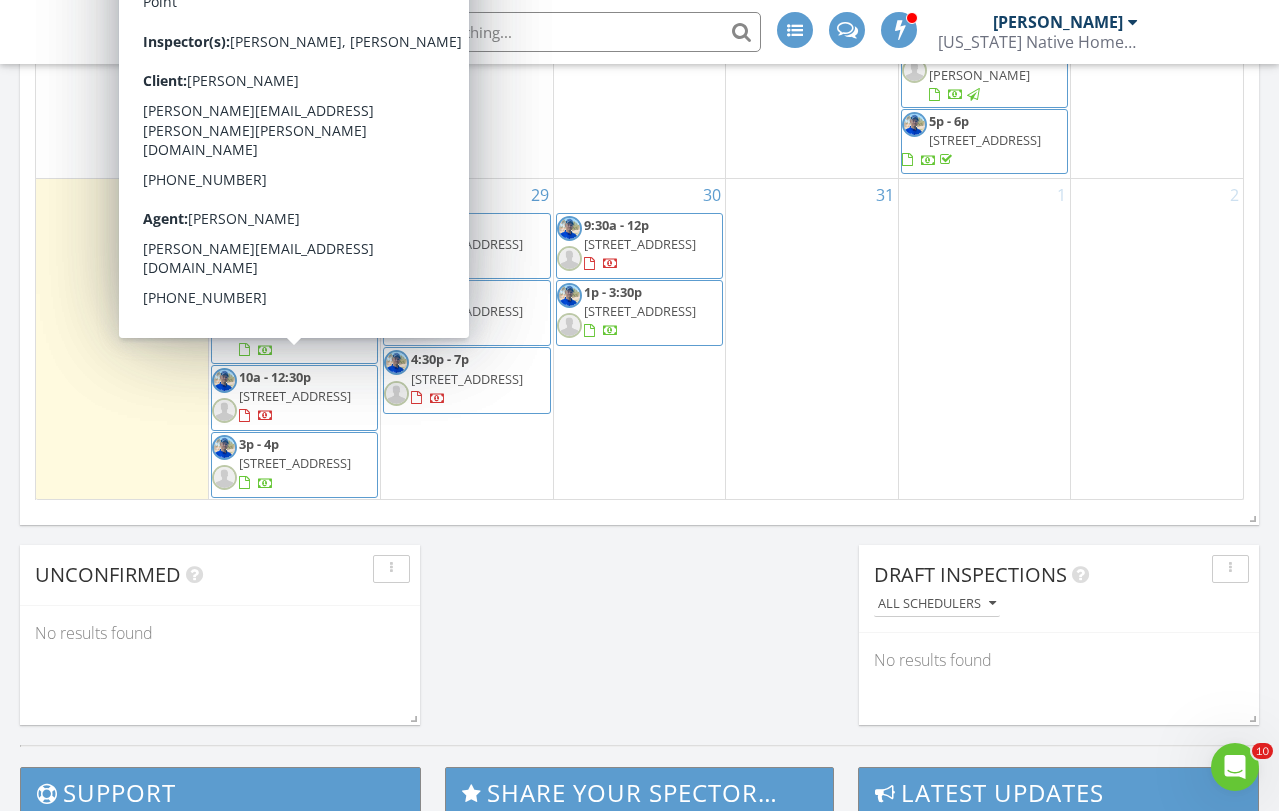 click on "10a - 12:30p
6620 Indian Creek Dr 617, Miami Beach 33141" at bounding box center [294, 398] 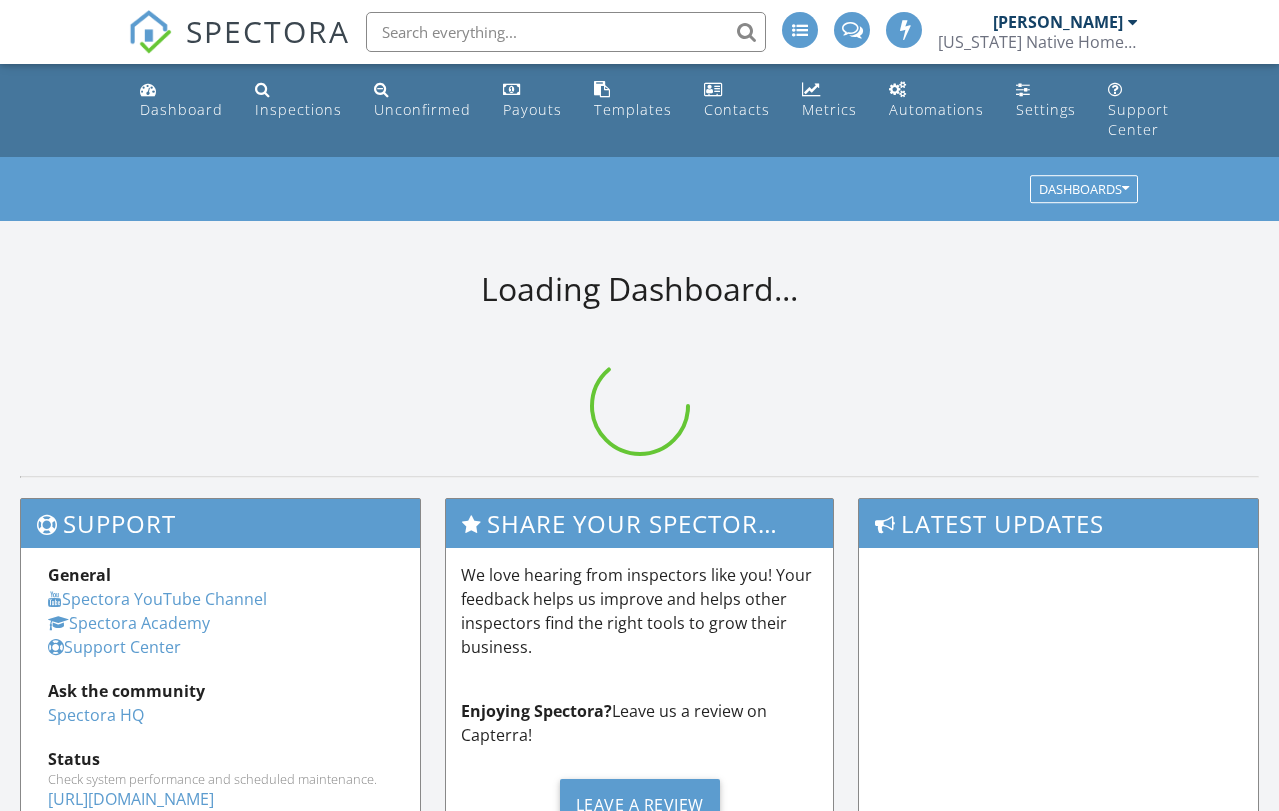 scroll, scrollTop: 0, scrollLeft: 0, axis: both 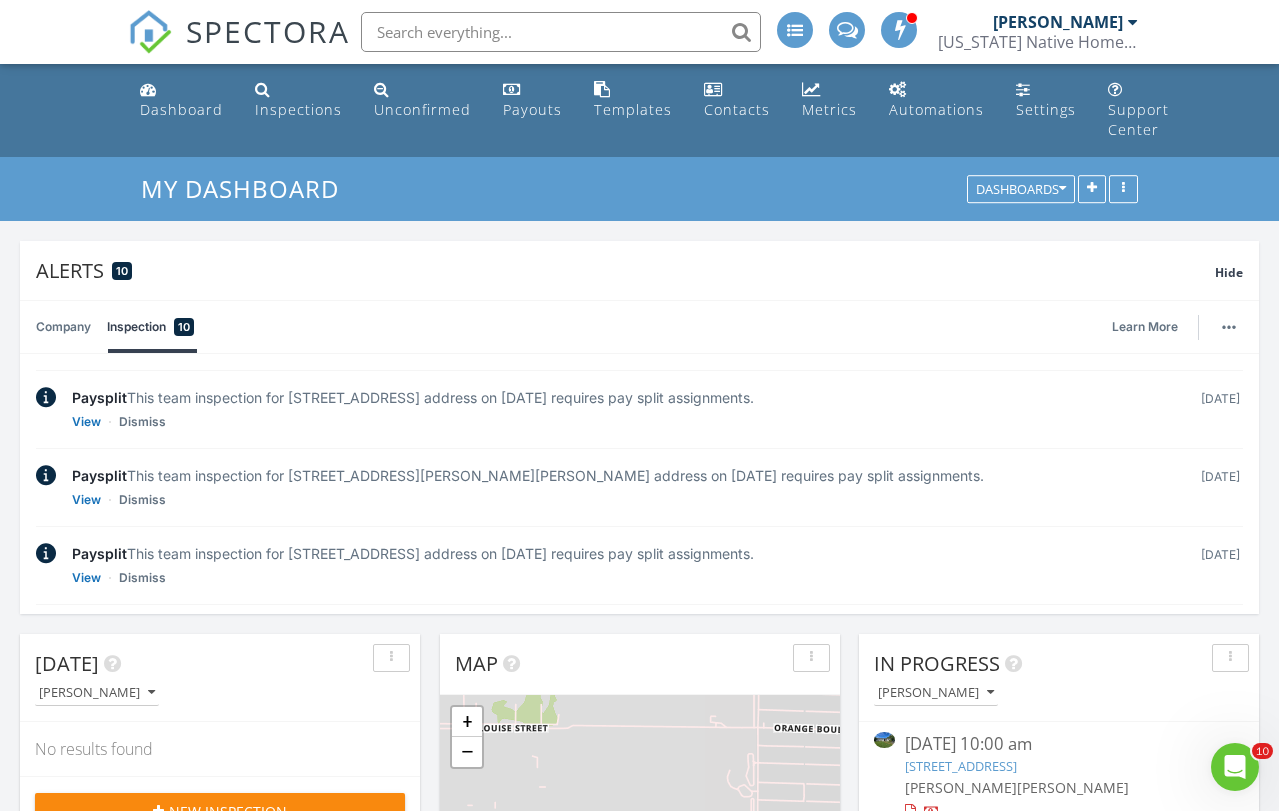 click on "New Inspection" at bounding box center [220, 811] 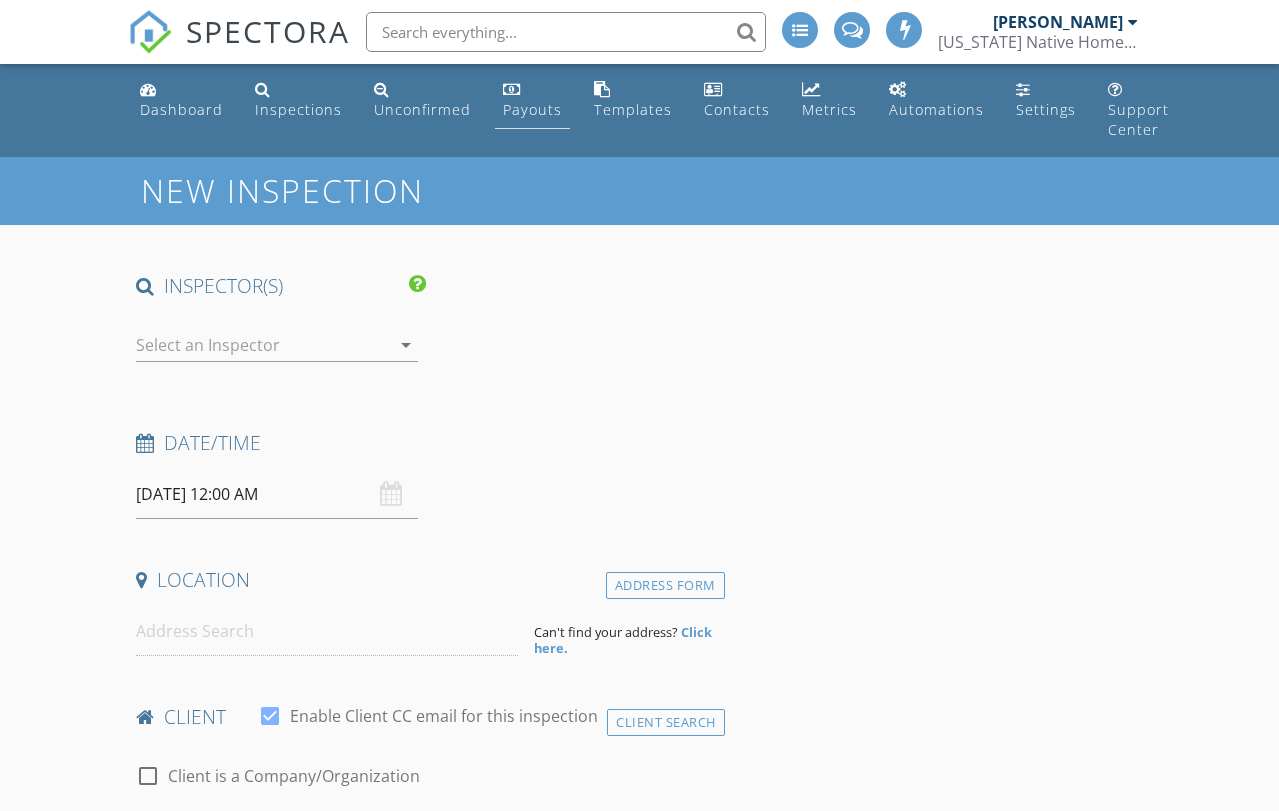 scroll, scrollTop: 0, scrollLeft: 0, axis: both 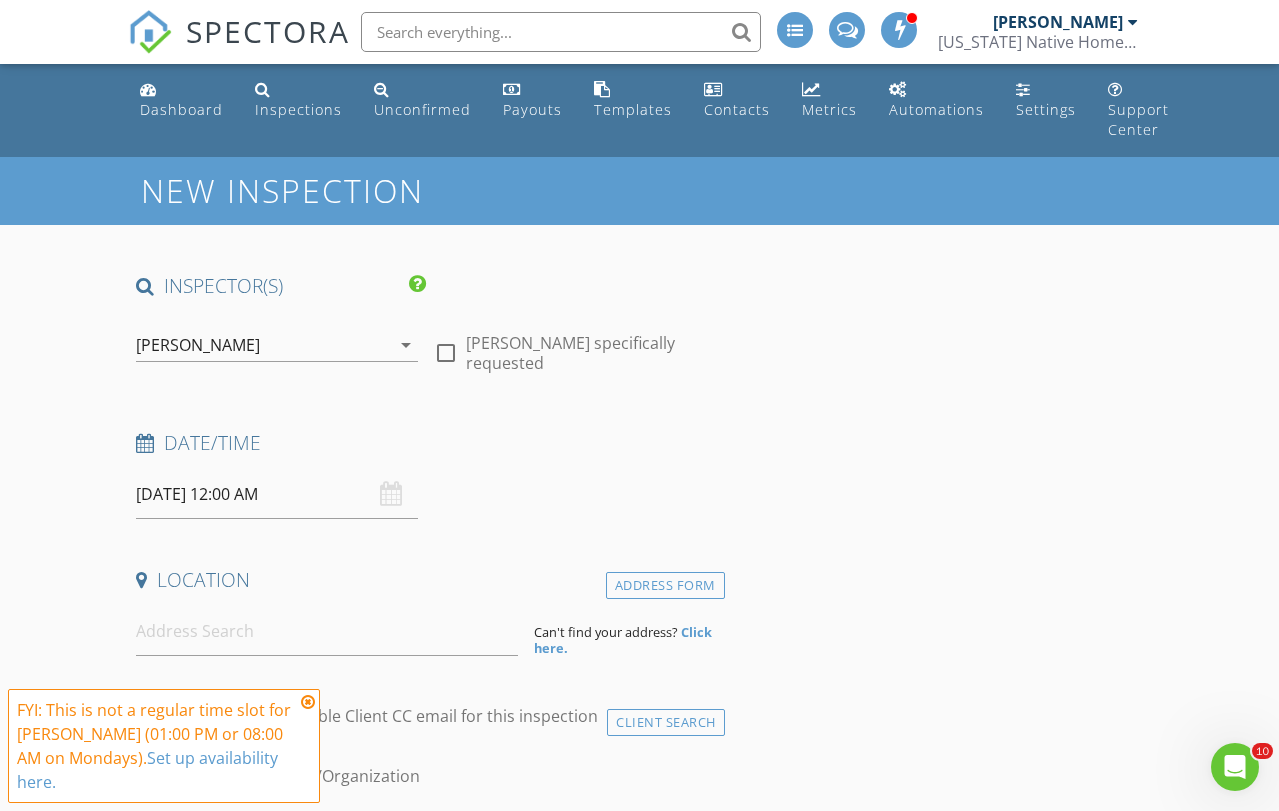 click on "[PERSON_NAME]" at bounding box center (263, 345) 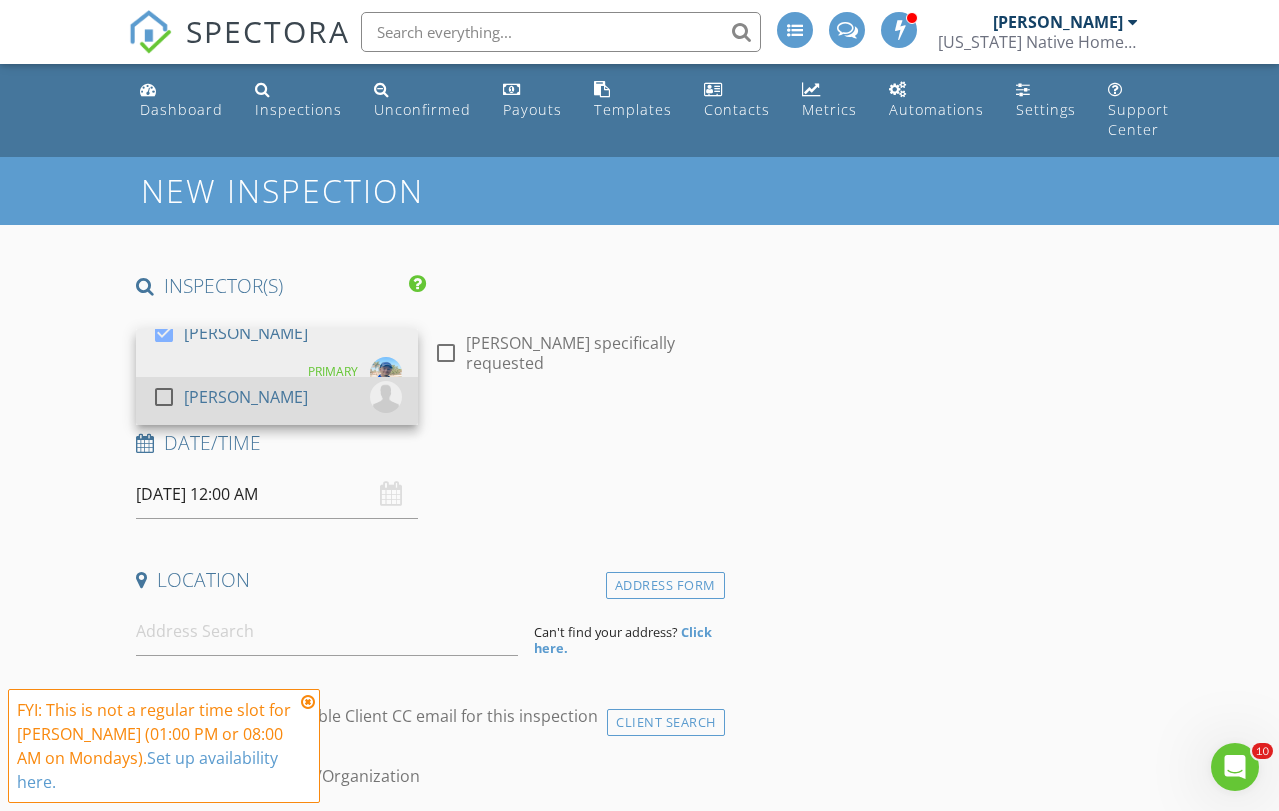 click on "[PERSON_NAME]" at bounding box center (246, 397) 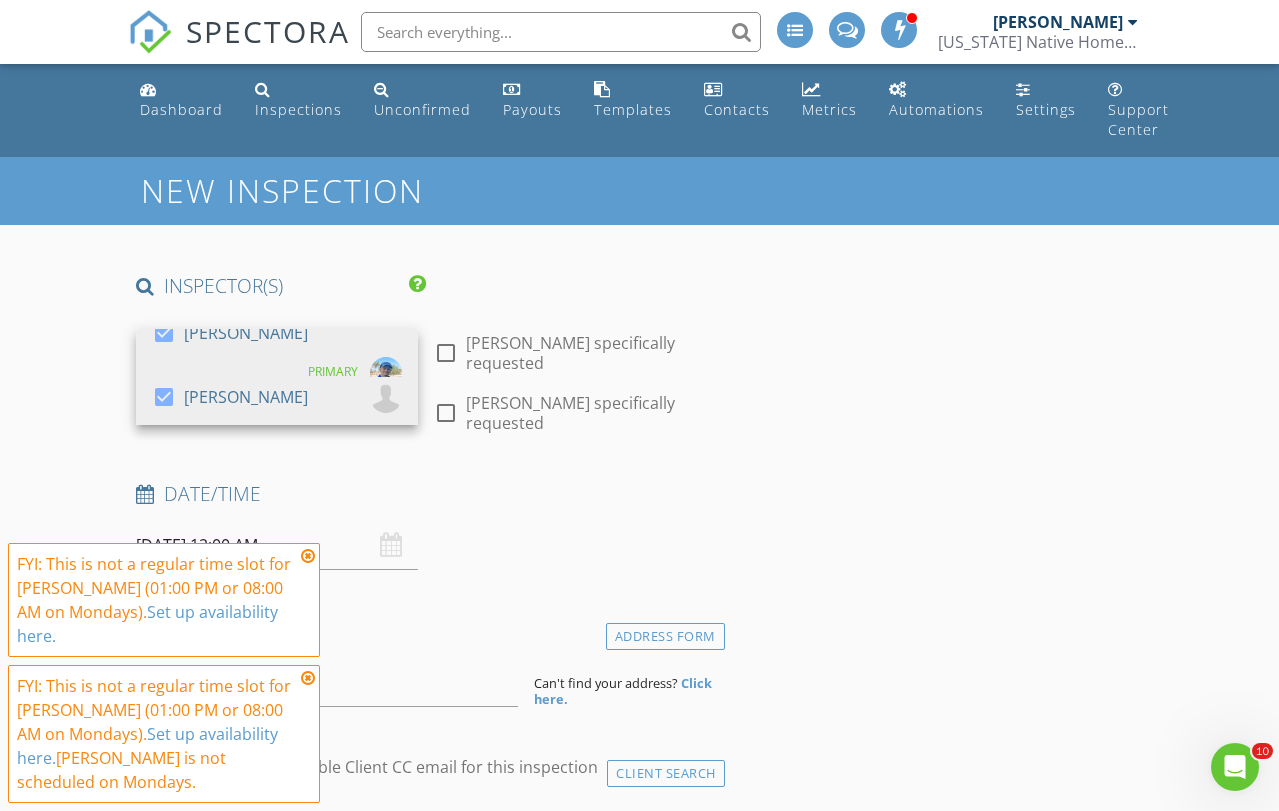 click on "07/28/2025 12:00 AM" at bounding box center (277, 545) 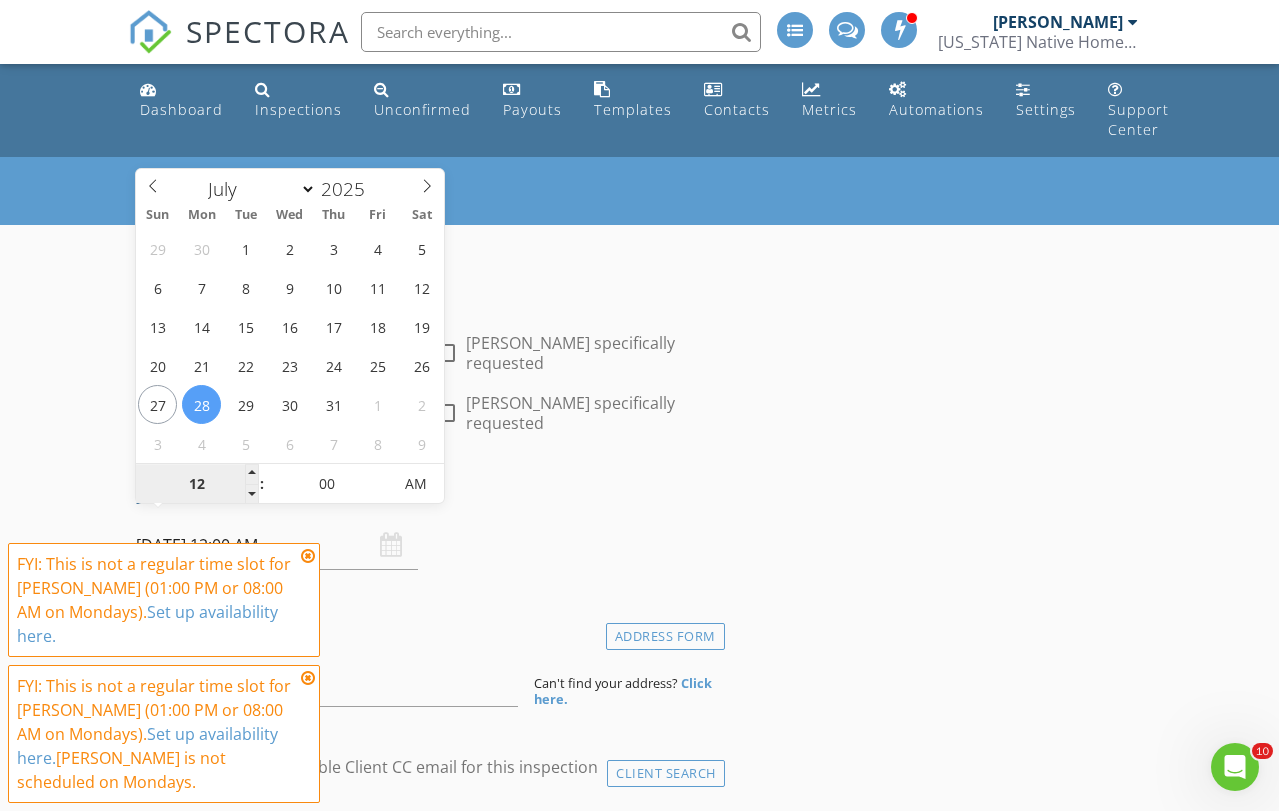 click on "12" at bounding box center [197, 485] 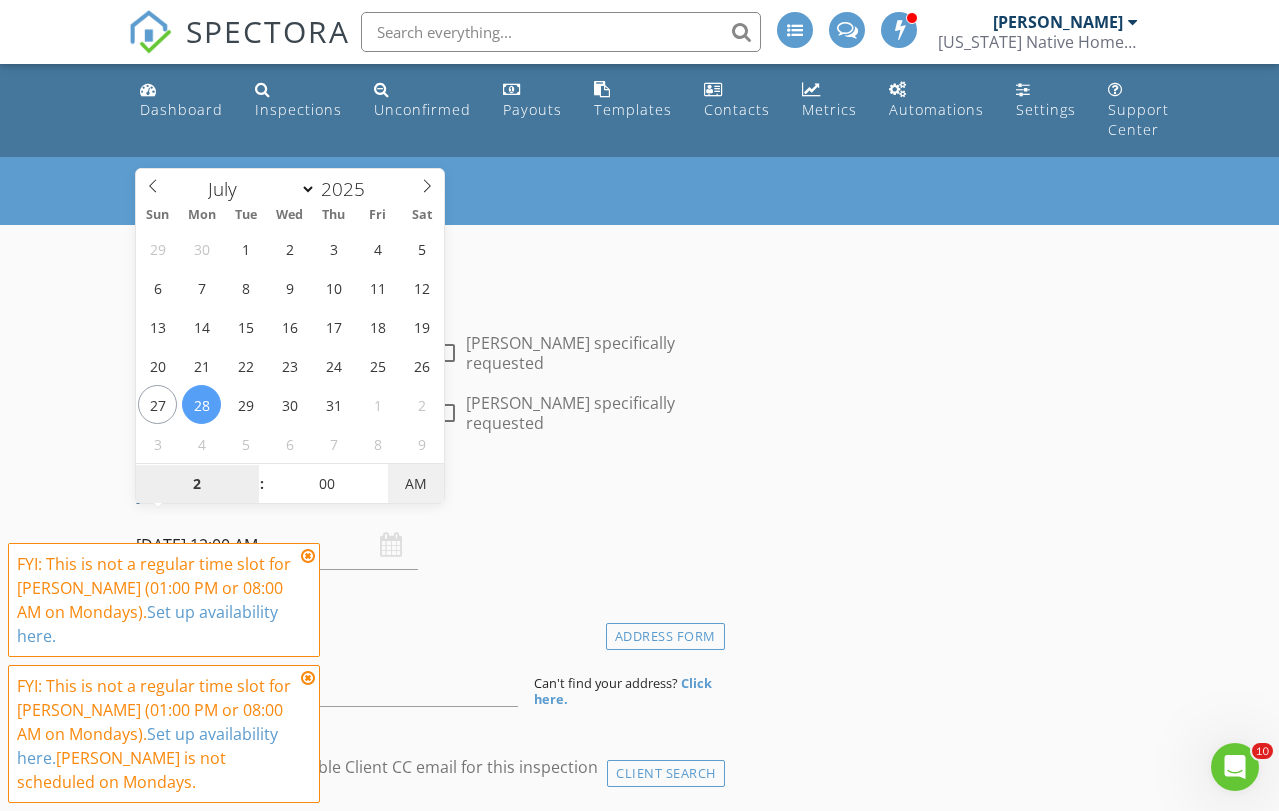 type on "07/28/2025 2:00 PM" 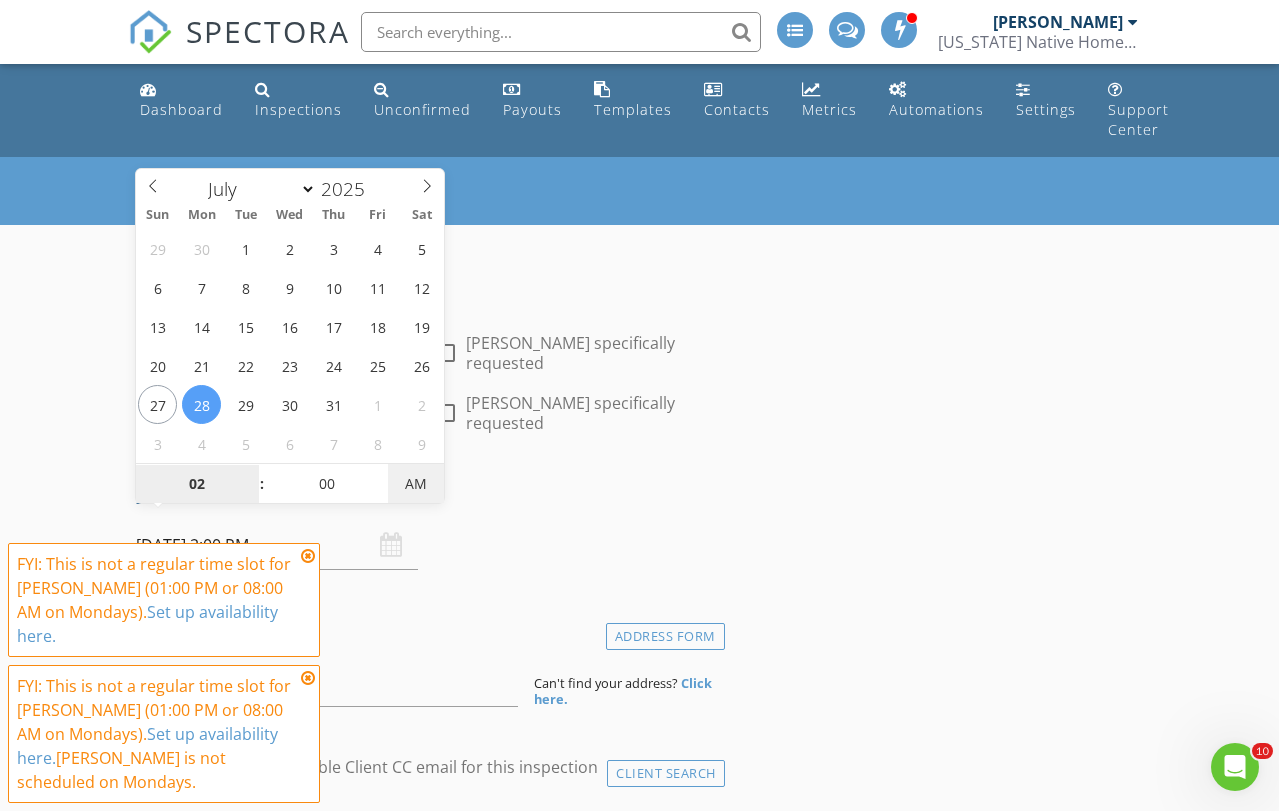 click on "AM" at bounding box center [415, 484] 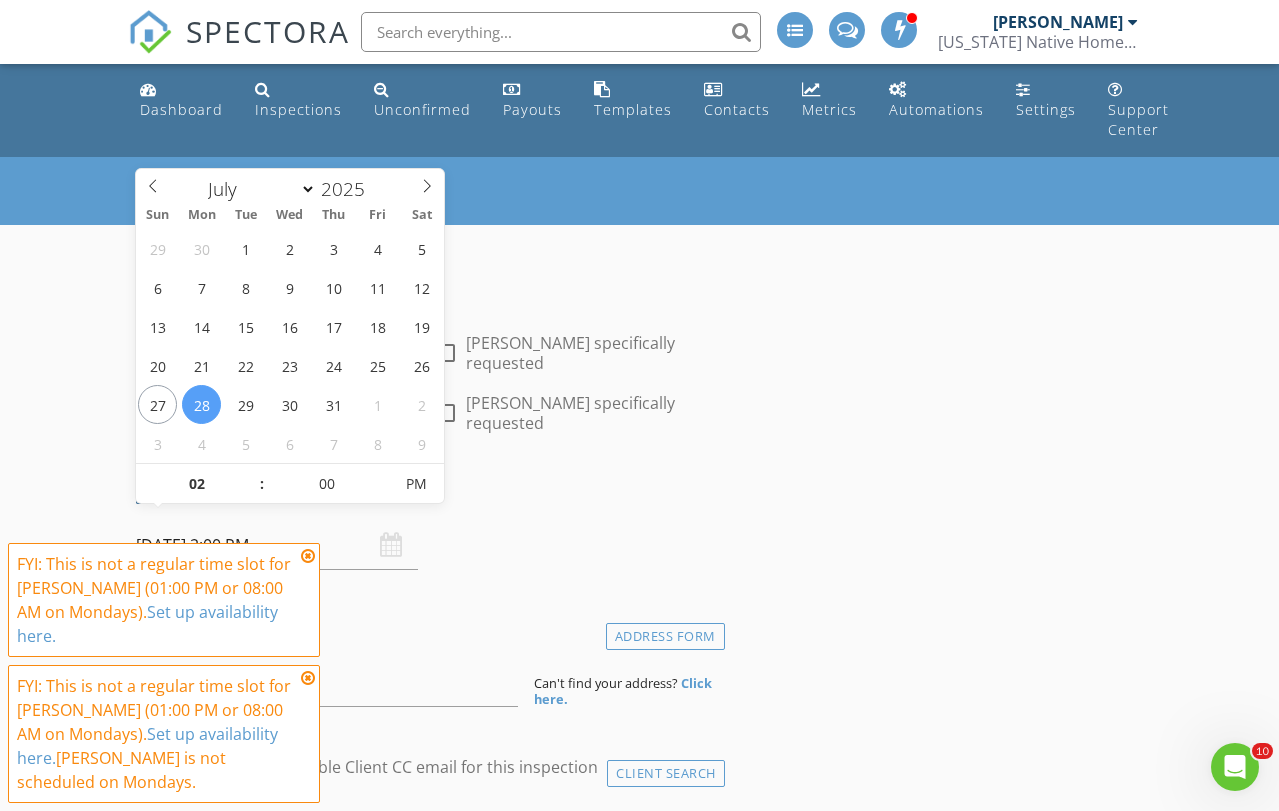 click on "INSPECTOR(S)
check_box   Erik Edison   PRIMARY   check_box   Omar Rodriguez     Erik Edison,  Omar Rodriguez arrow_drop_down   check_box_outline_blank Erik Edison specifically requested check_box_outline_blank Omar Rodriguez specifically requested
Date/Time
07/28/2025 2:00 PM
Location
Address Form       Can't find your address?   Click here.
client
check_box Enable Client CC email for this inspection   Client Search     check_box_outline_blank Client is a Company/Organization     First Name   Last Name   Email   CC Email   Phone   Address   City   State   Zip     Tags         Notes   Private Notes
ADD ADDITIONAL client
SERVICES
check_box_outline_blank   Standard Residential Home Inspection   check_box_outline_blank   4-Point/Wind Mitigation Bundle (w/o General Home Inspection)" at bounding box center (426, 2155) 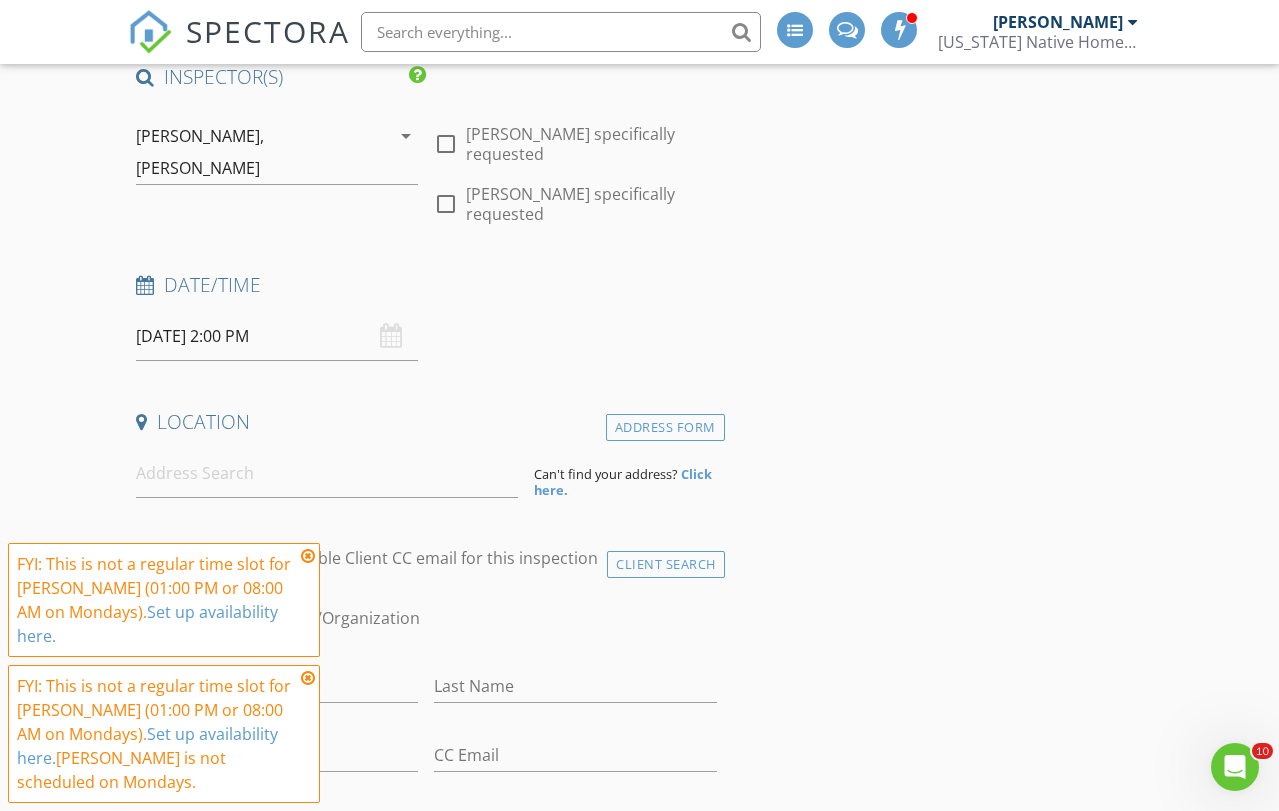 scroll, scrollTop: 213, scrollLeft: 0, axis: vertical 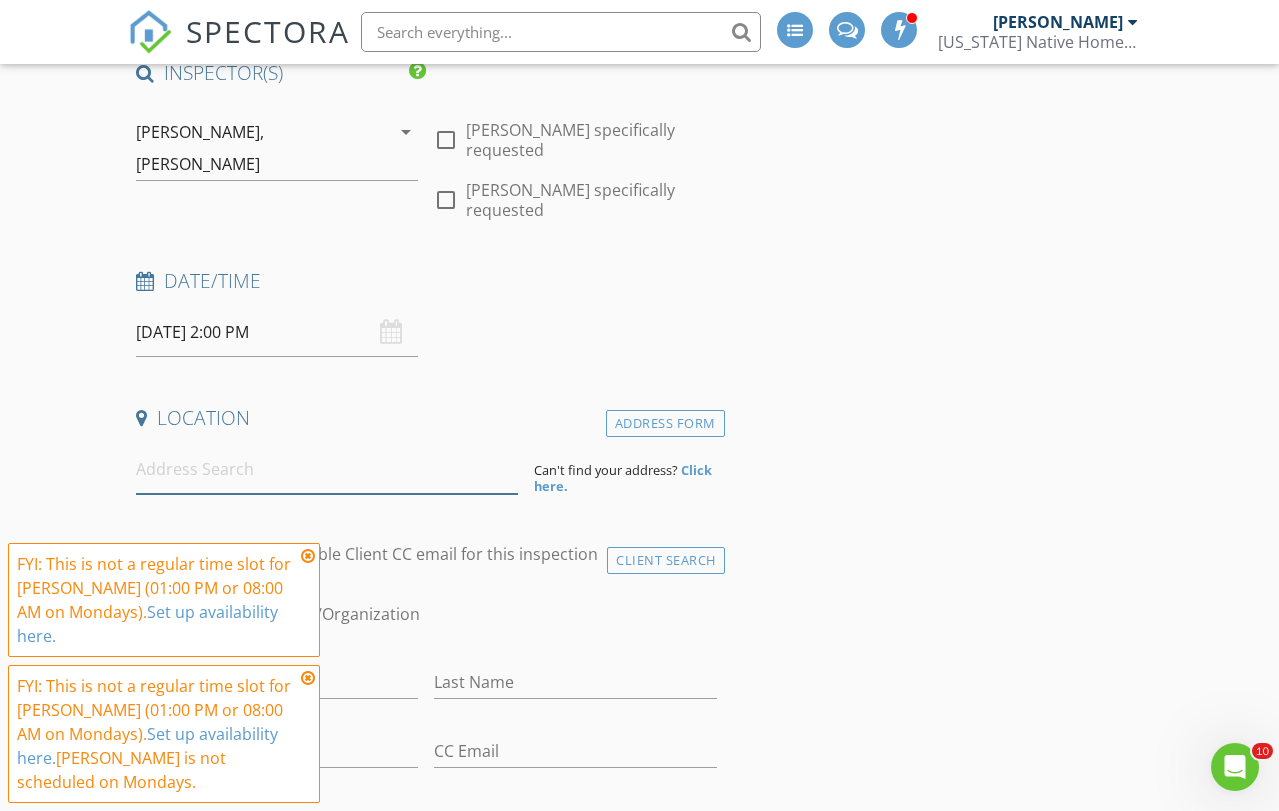 click at bounding box center [327, 469] 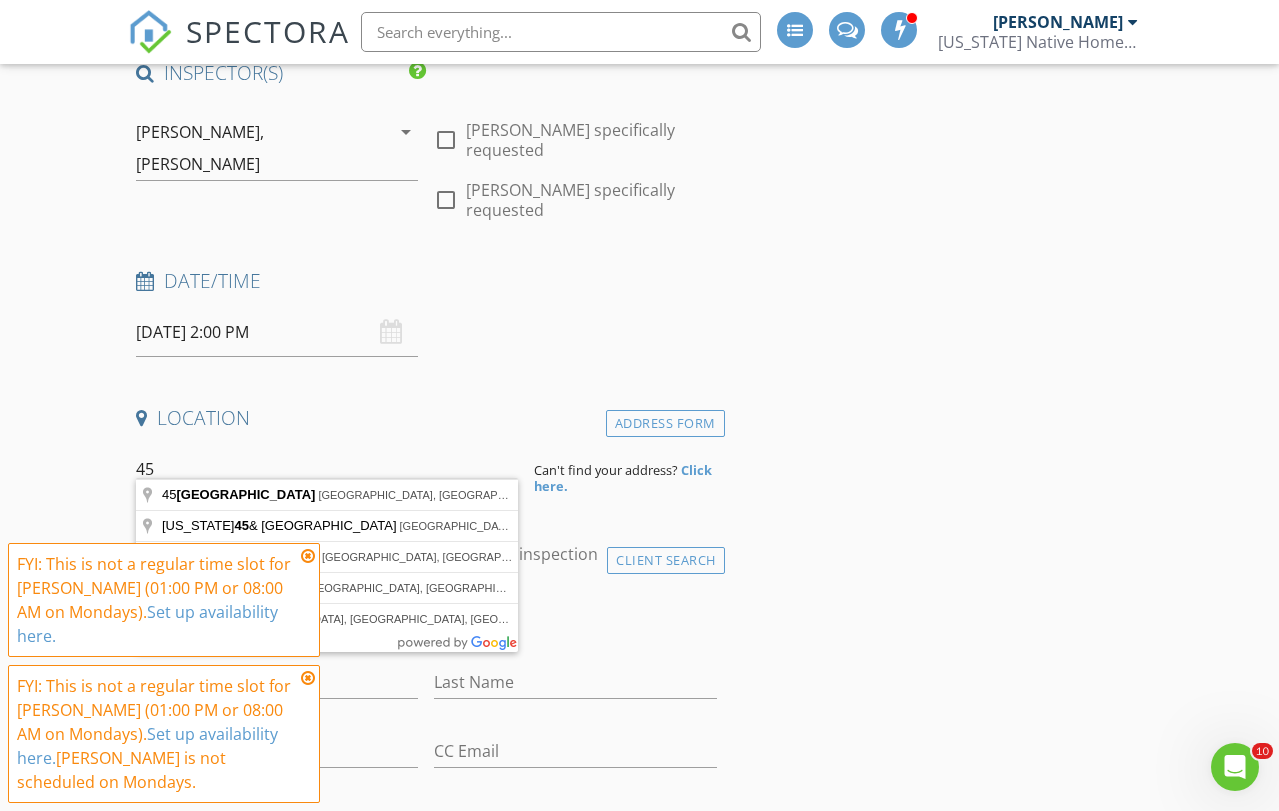 type on "4" 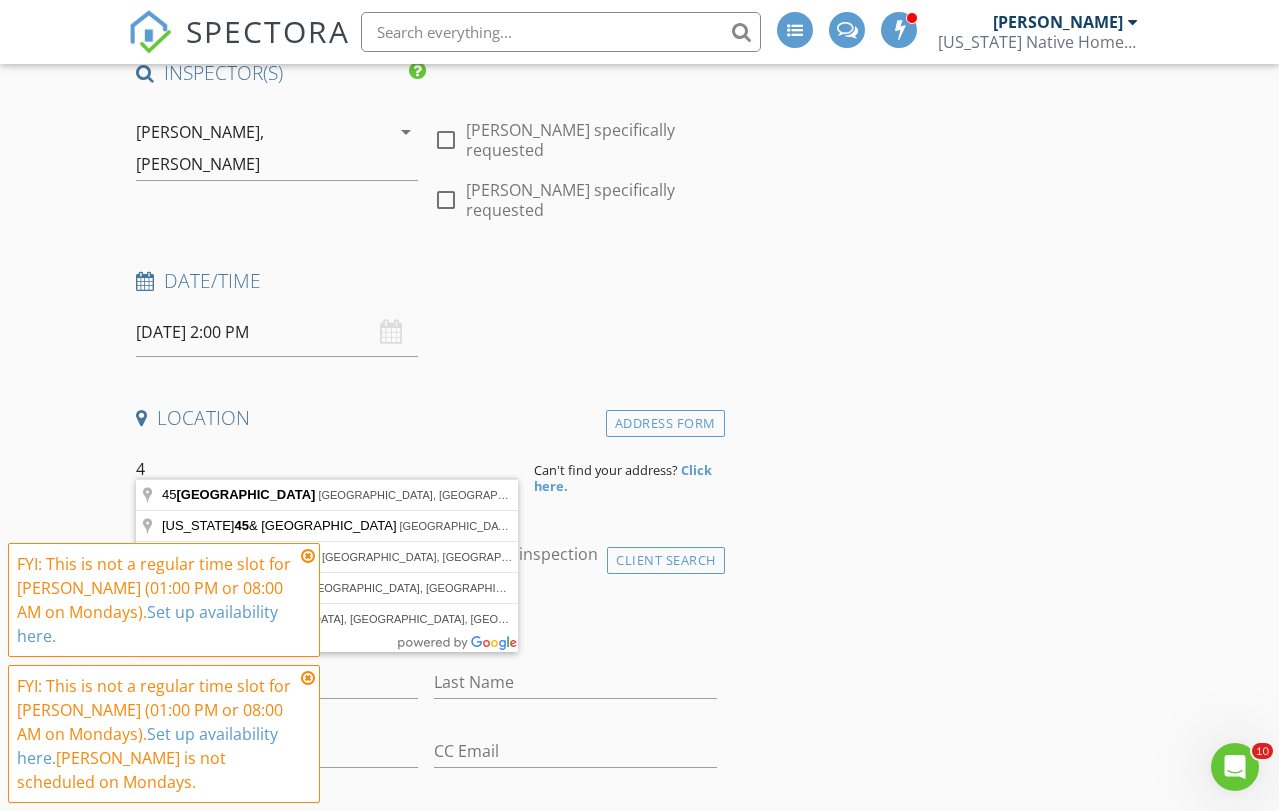 type 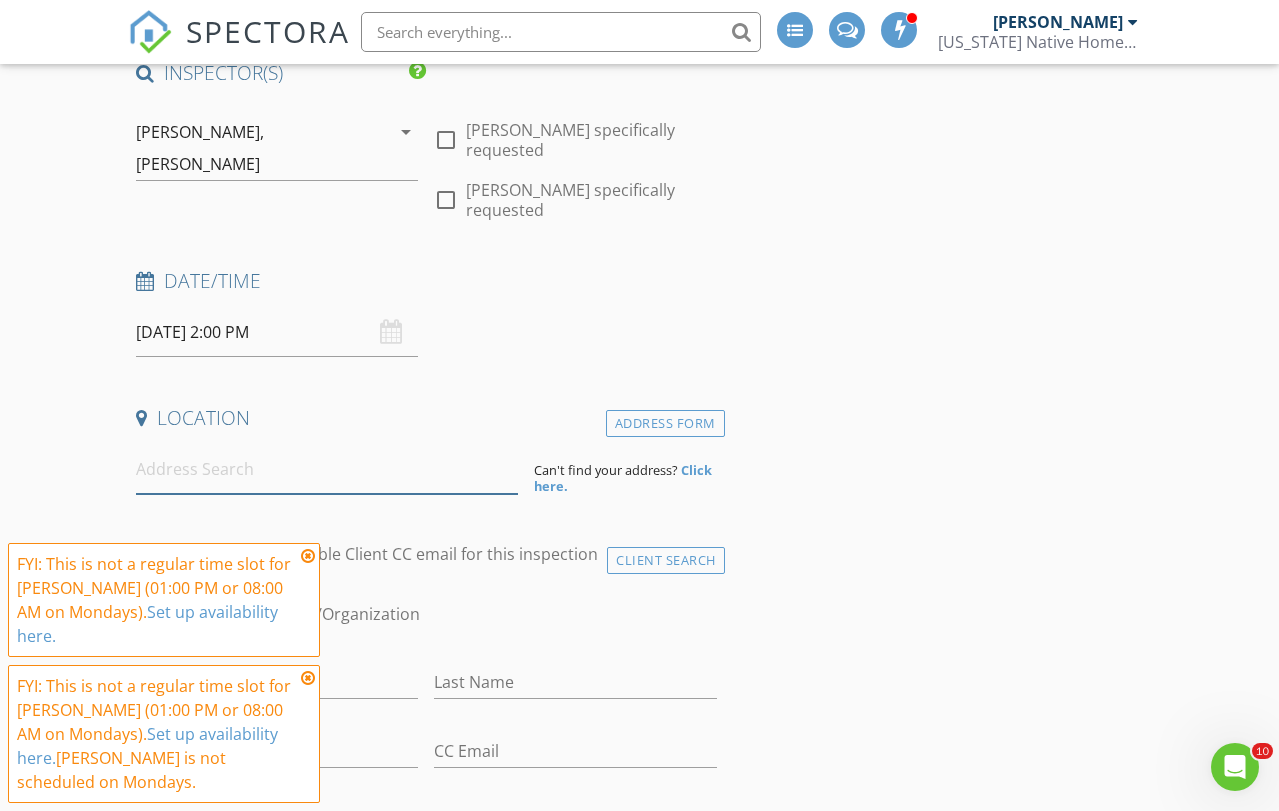 scroll, scrollTop: 0, scrollLeft: 0, axis: both 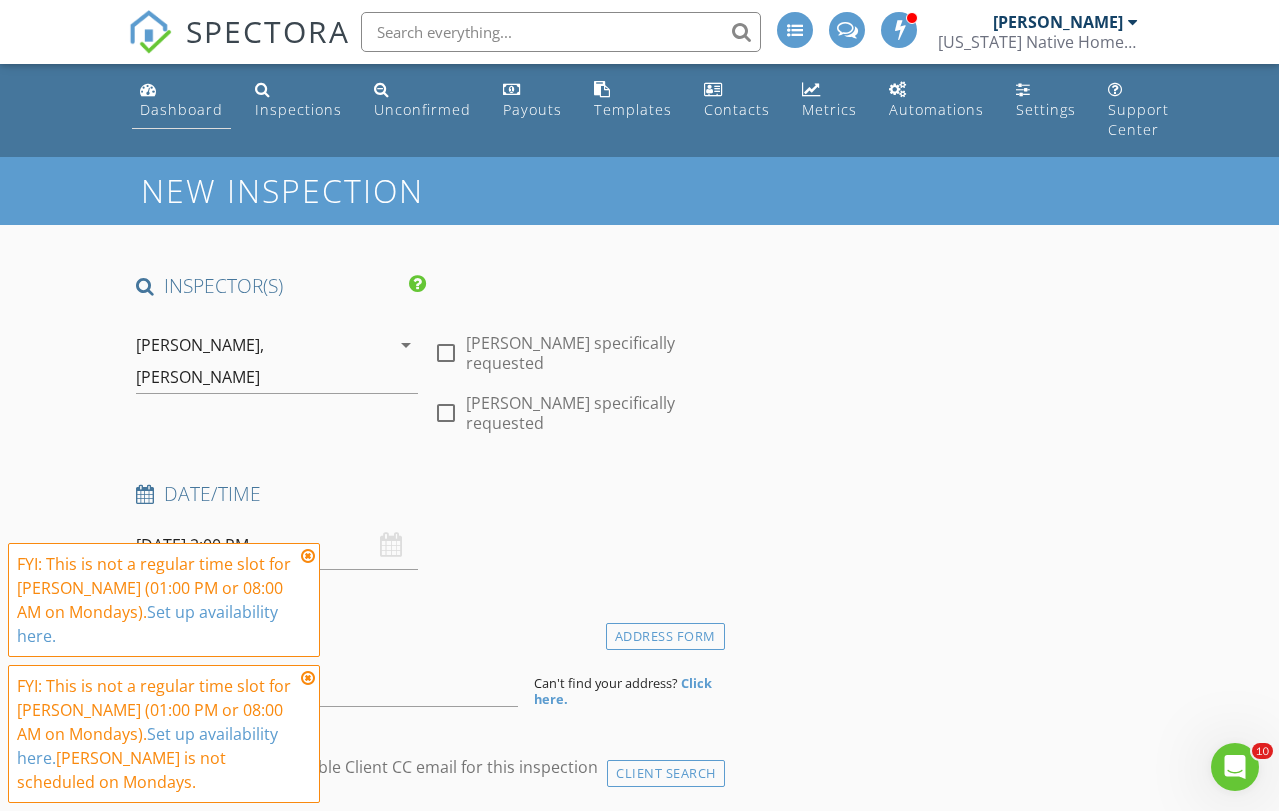 click on "Dashboard" at bounding box center [181, 100] 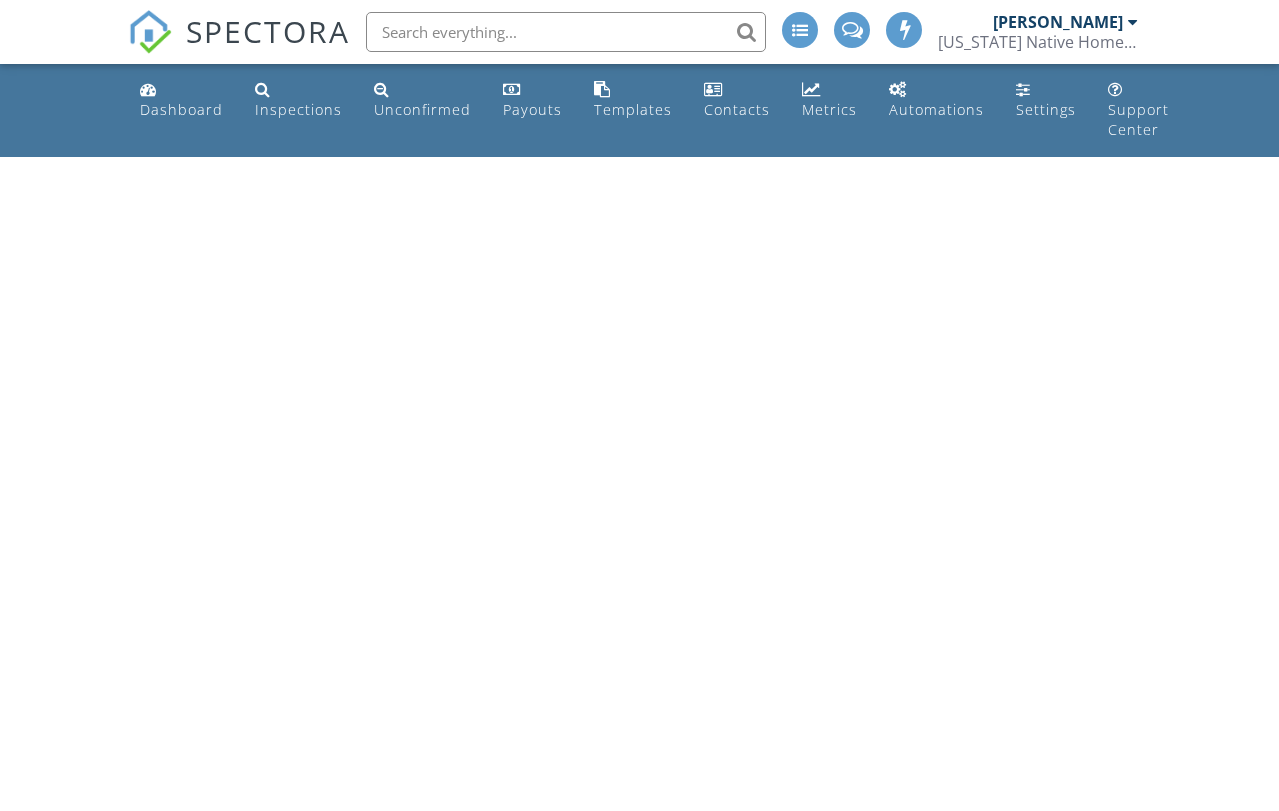 scroll, scrollTop: 0, scrollLeft: 0, axis: both 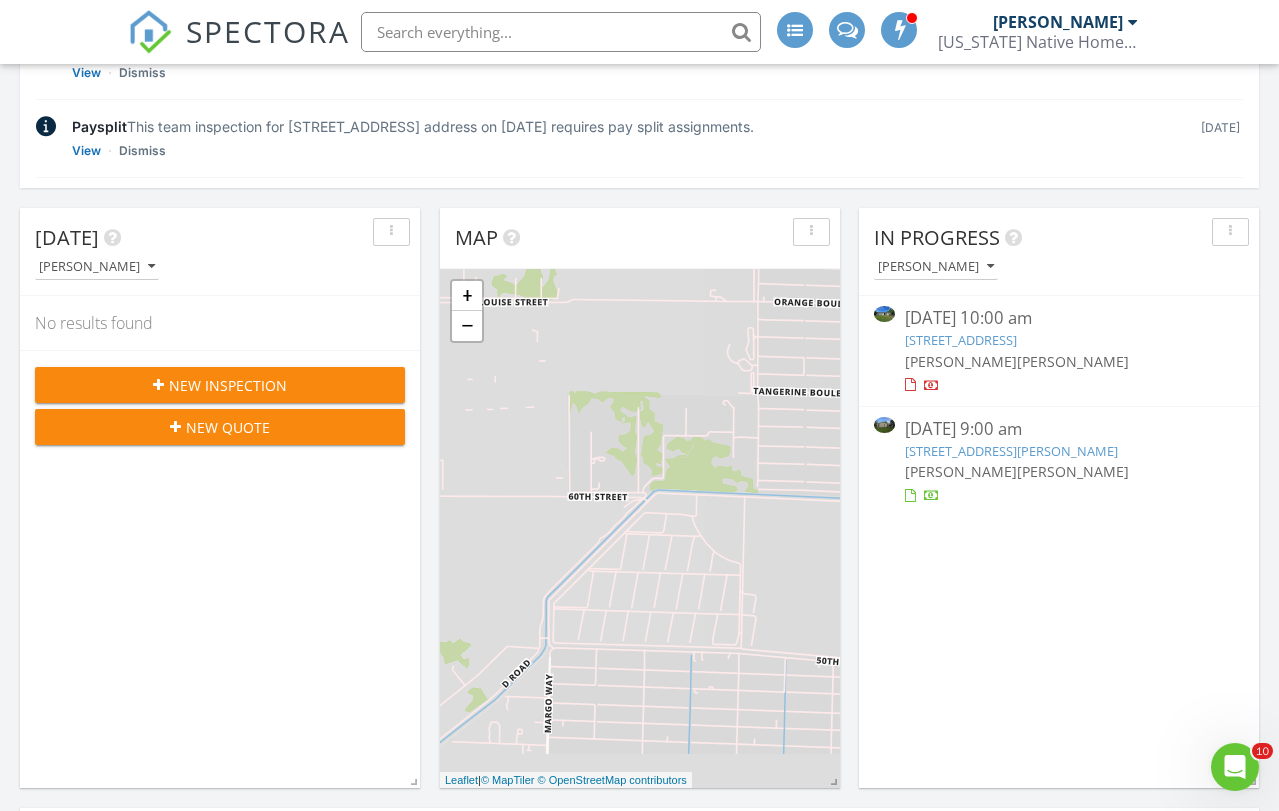 click on "[PERSON_NAME]" at bounding box center (961, 471) 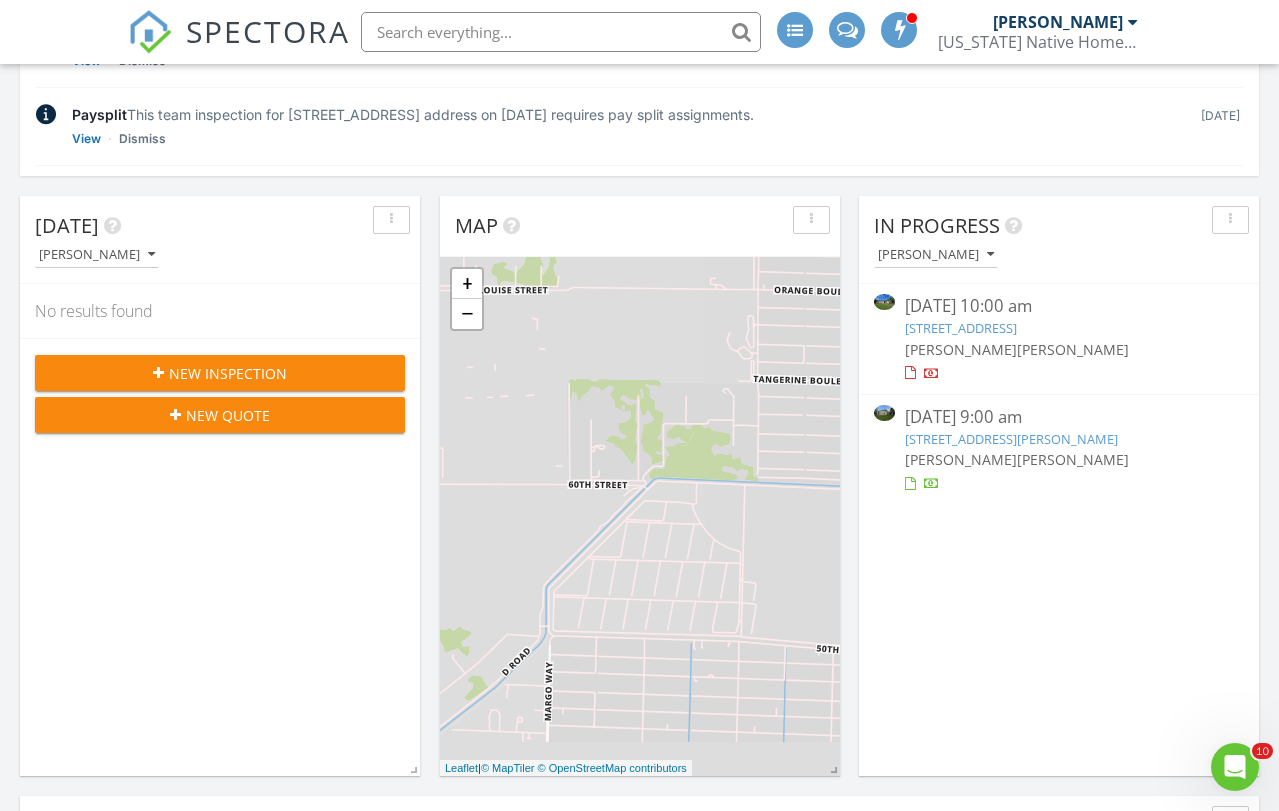 scroll, scrollTop: 445, scrollLeft: 0, axis: vertical 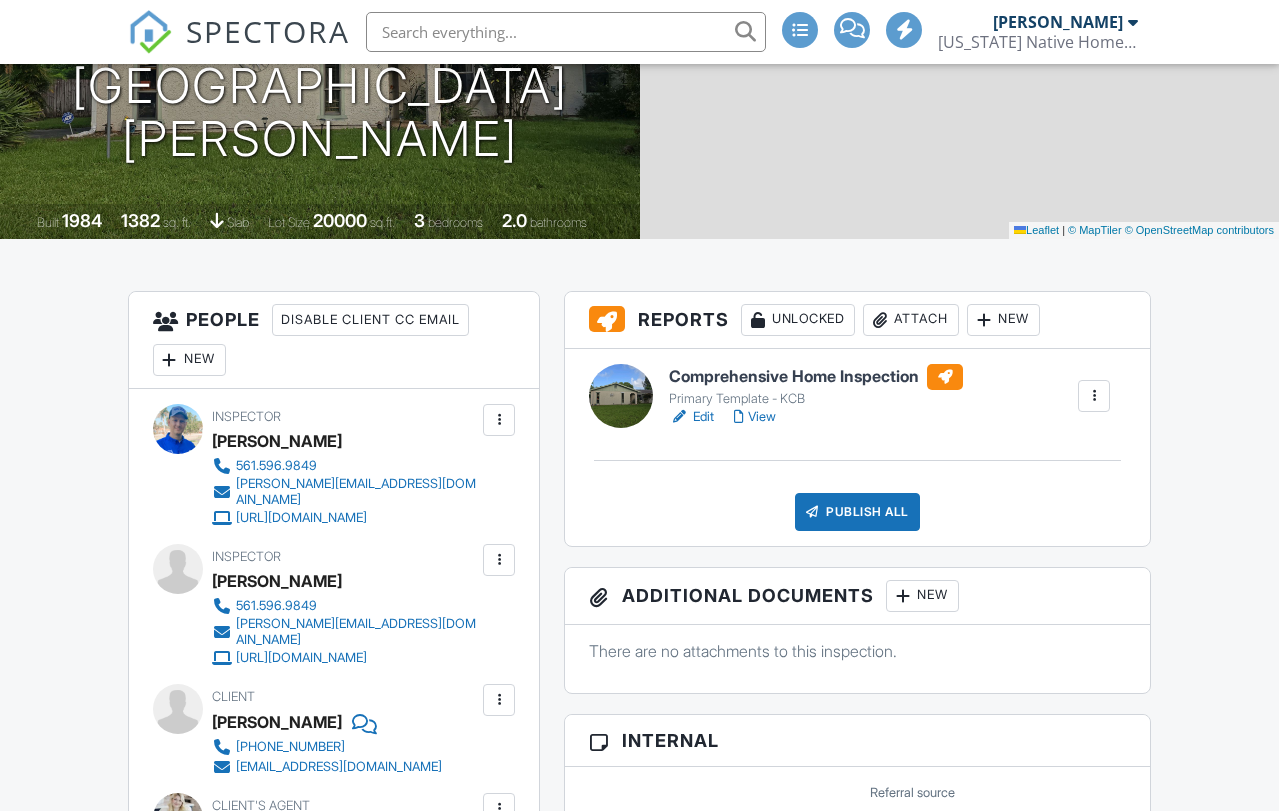 click on "Publish All" at bounding box center (857, 512) 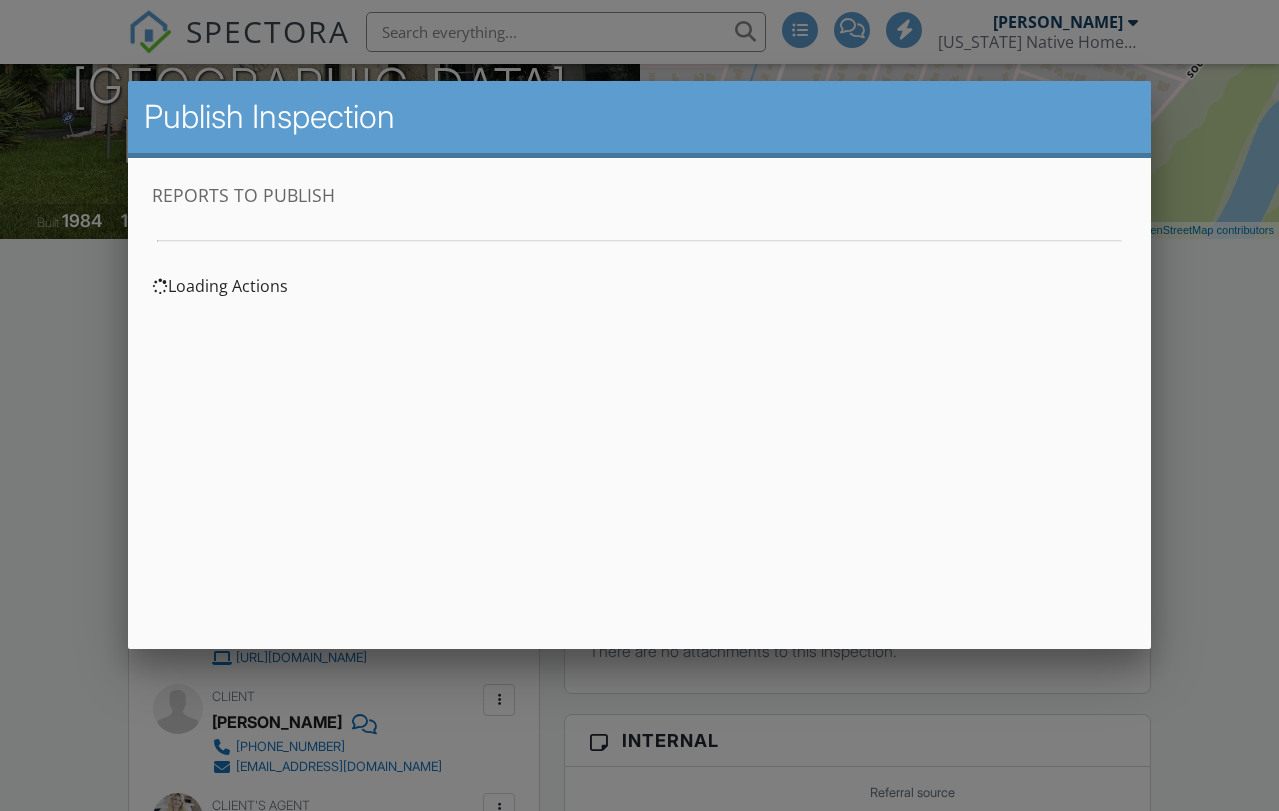 scroll, scrollTop: 0, scrollLeft: 0, axis: both 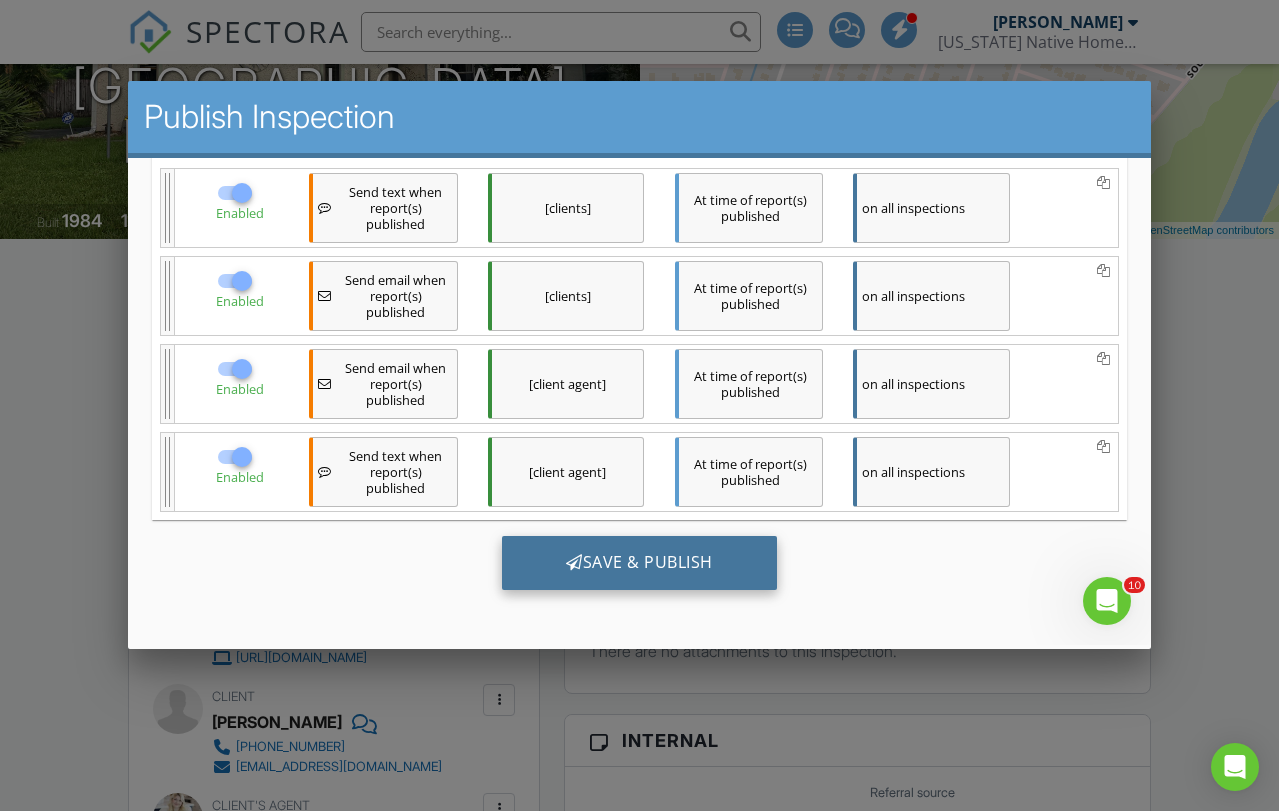 click on "Save & Publish" at bounding box center [638, 563] 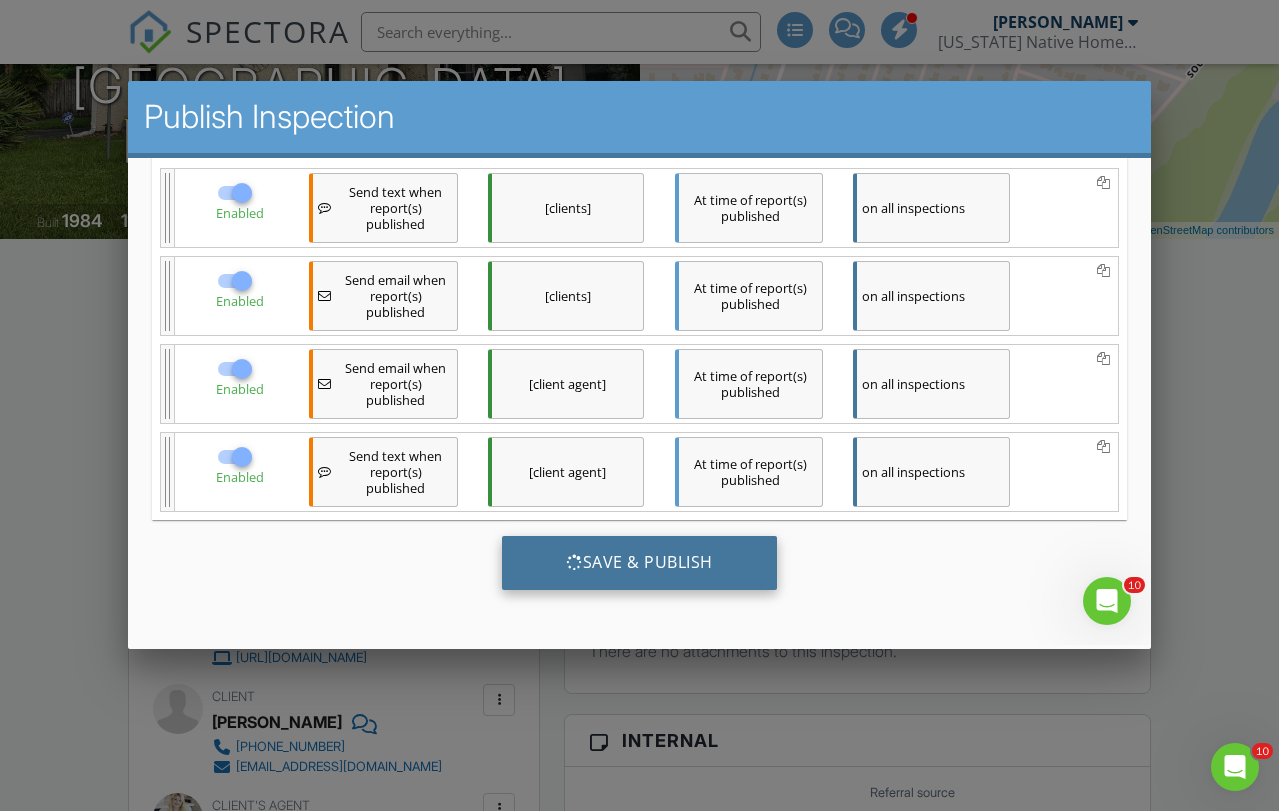 scroll, scrollTop: 0, scrollLeft: 0, axis: both 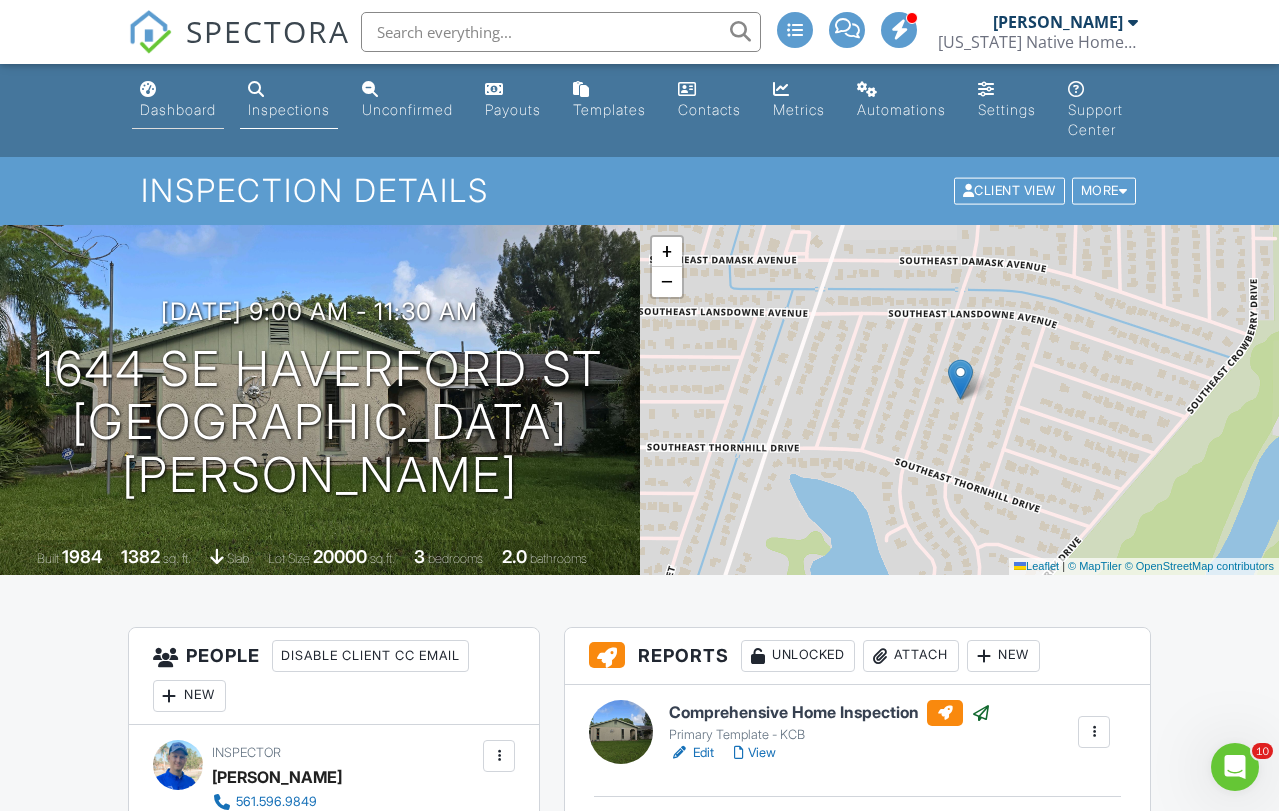 click on "Dashboard" at bounding box center [178, 100] 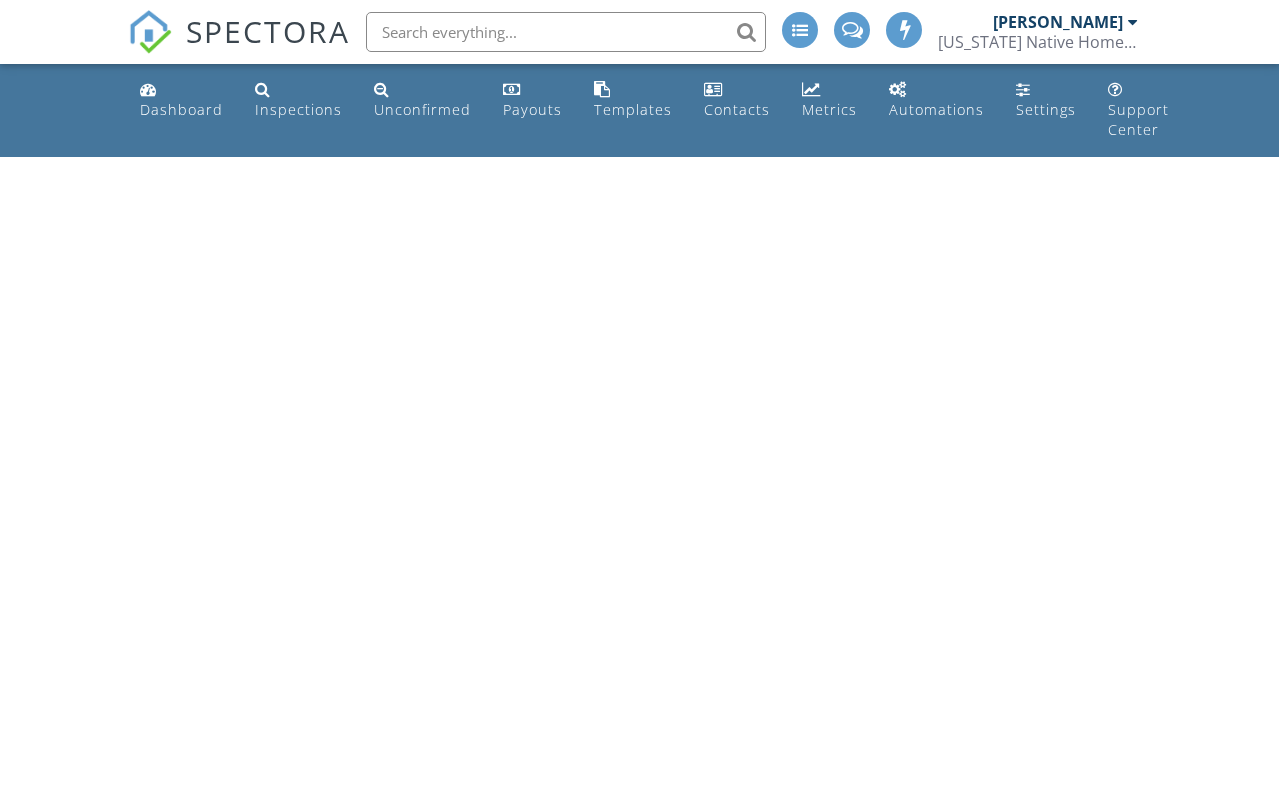 scroll, scrollTop: 0, scrollLeft: 0, axis: both 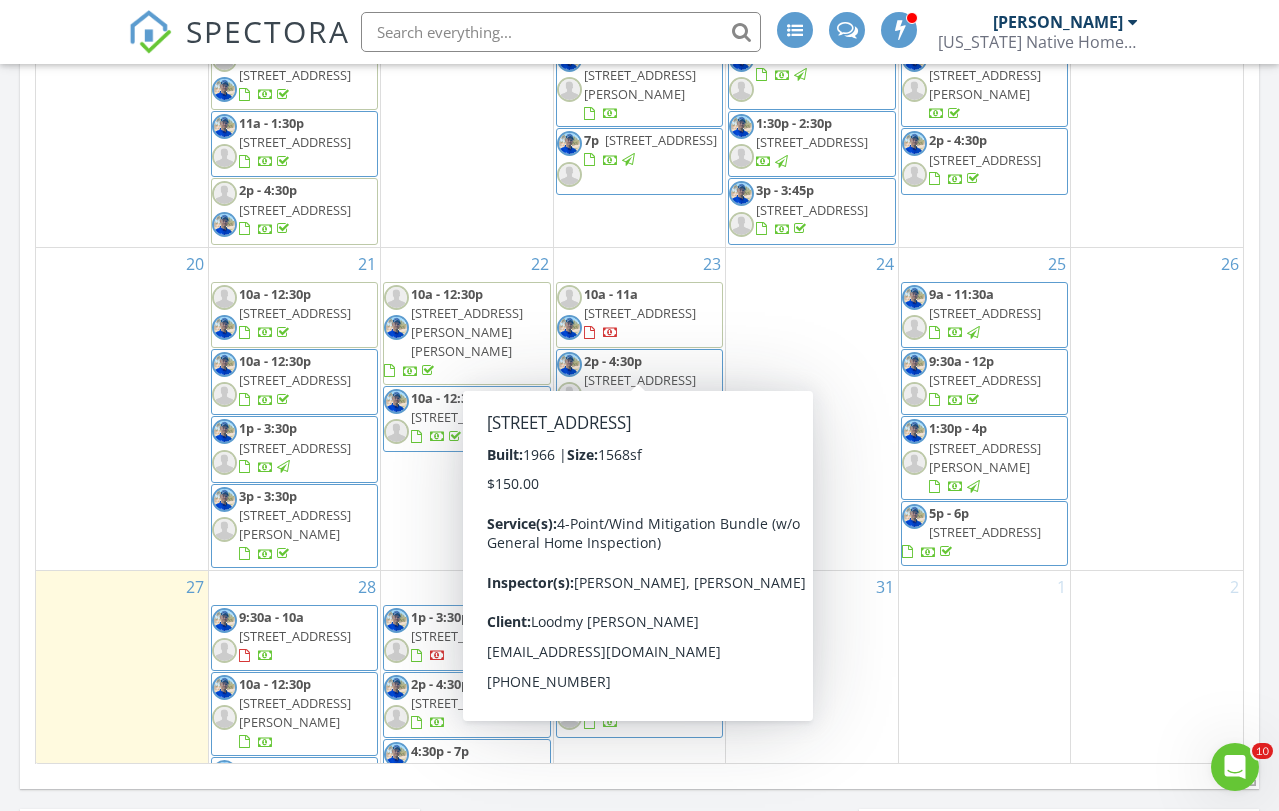 click on "[STREET_ADDRESS]" at bounding box center [640, 313] 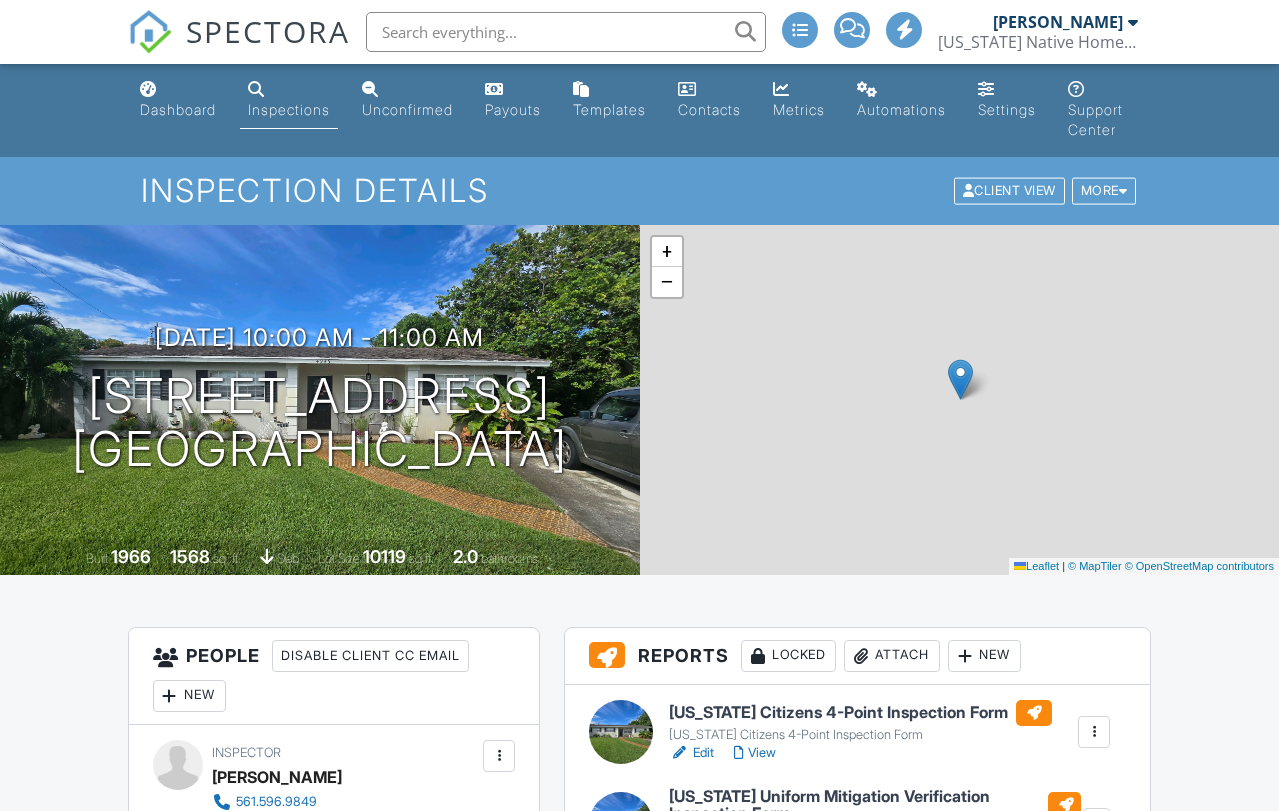 scroll, scrollTop: 0, scrollLeft: 0, axis: both 